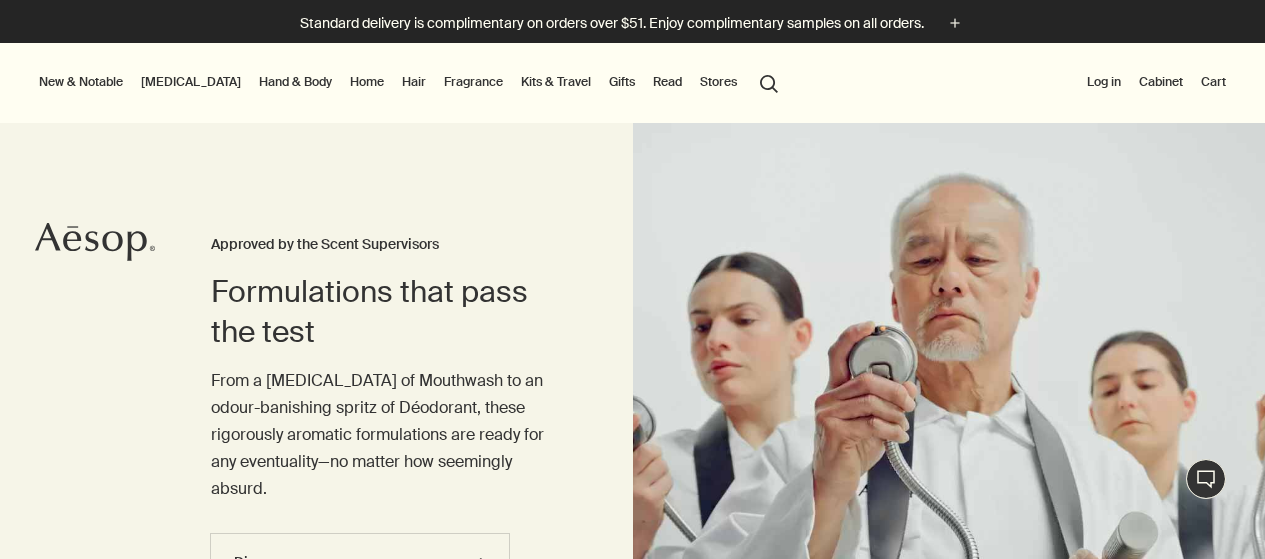 scroll, scrollTop: 0, scrollLeft: 0, axis: both 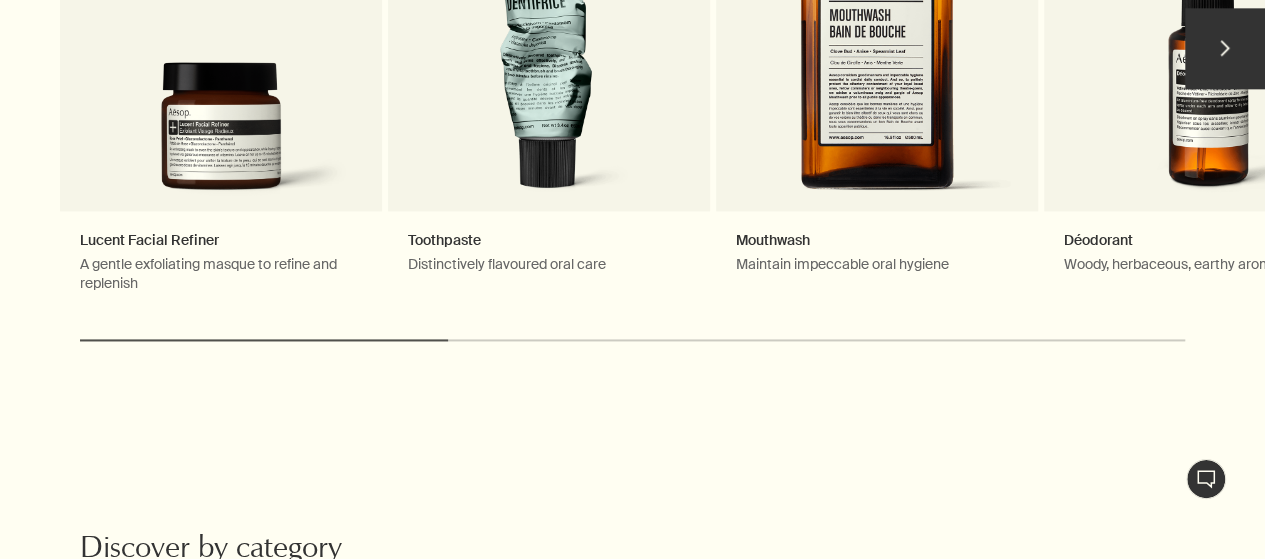 click on "chevron" at bounding box center [1225, 48] 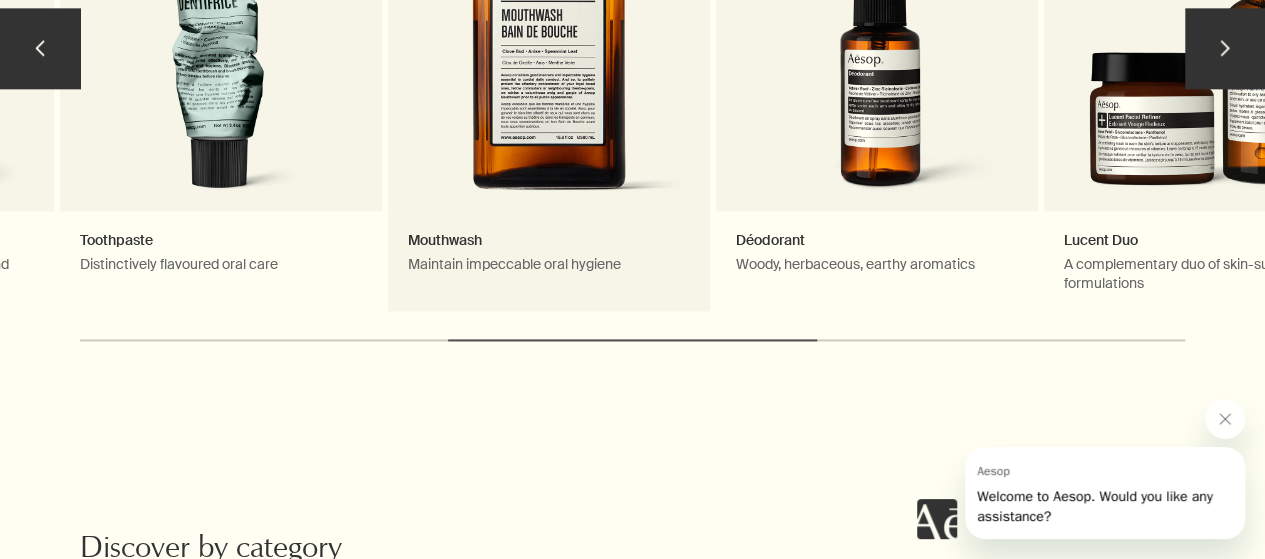 scroll, scrollTop: 0, scrollLeft: 0, axis: both 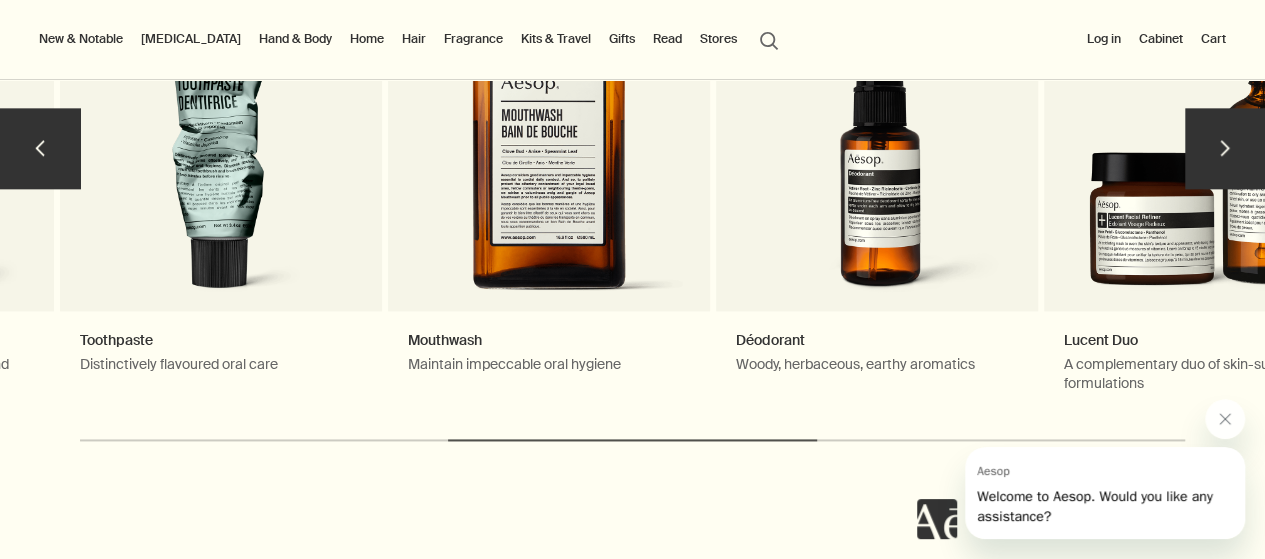 click on "chevron" at bounding box center (1225, 148) 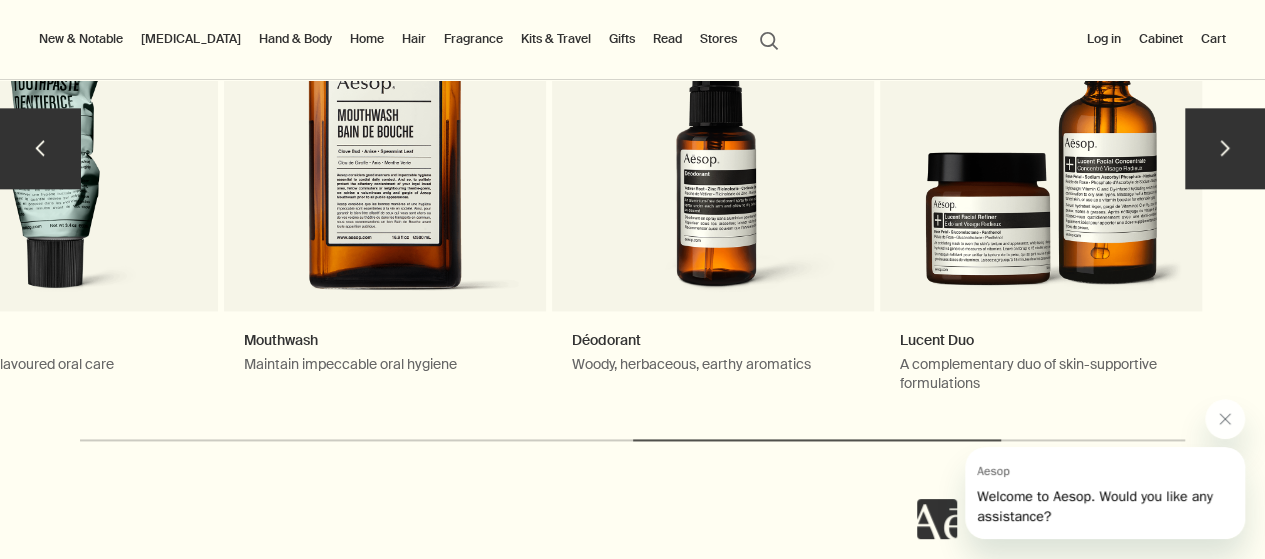 click on "chevron" at bounding box center (40, 148) 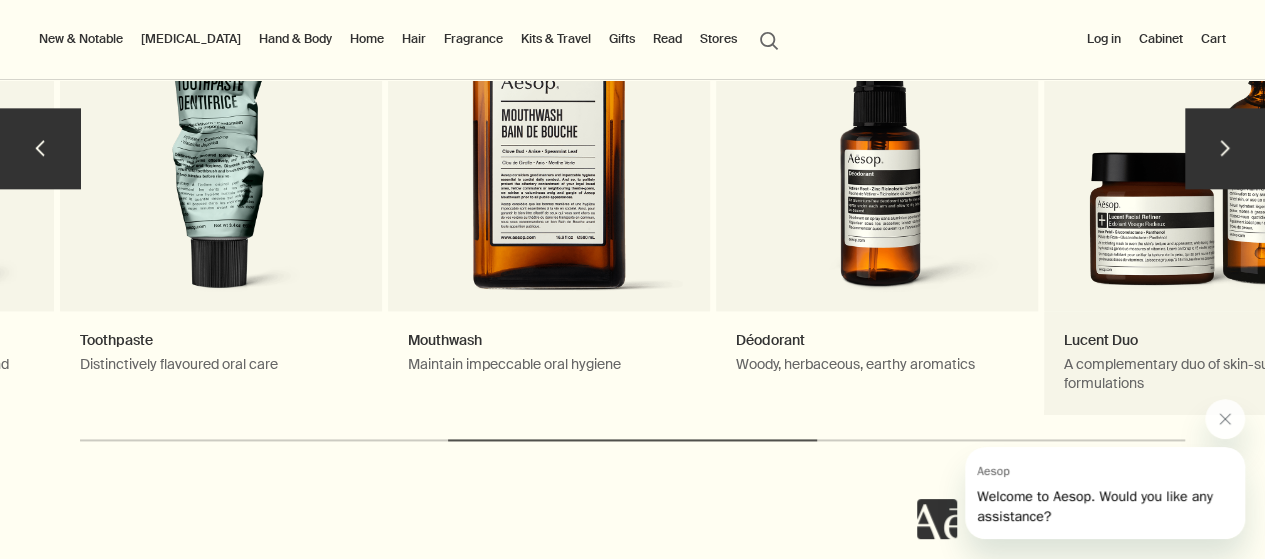 click on "Lucent Duo A complementary duo of skin-supportive formulations New addition" at bounding box center [1205, 157] 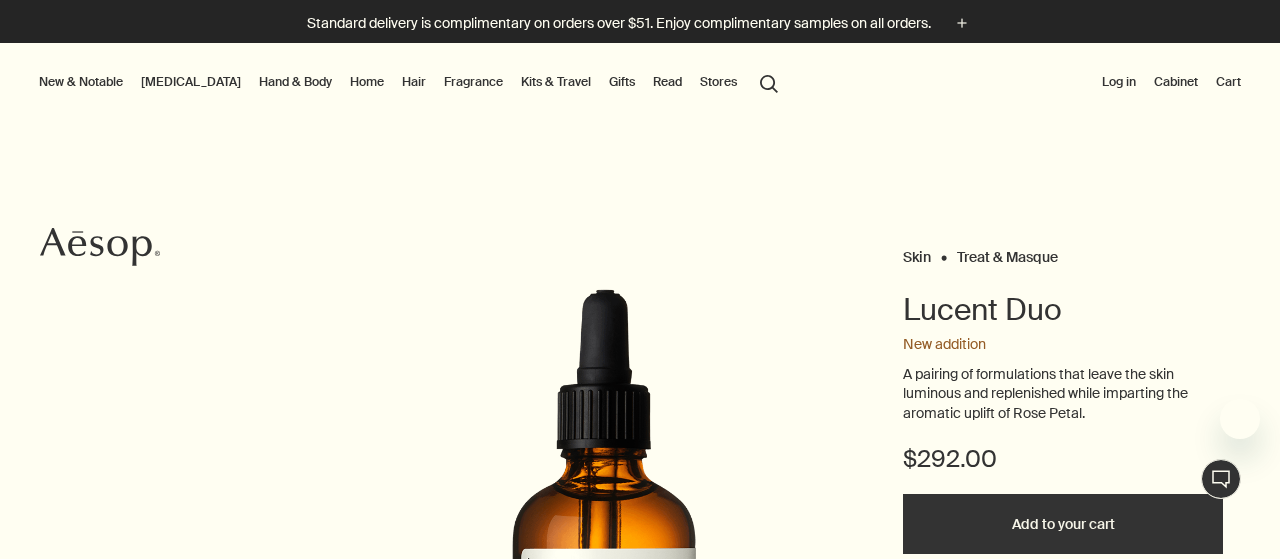 scroll, scrollTop: 0, scrollLeft: 0, axis: both 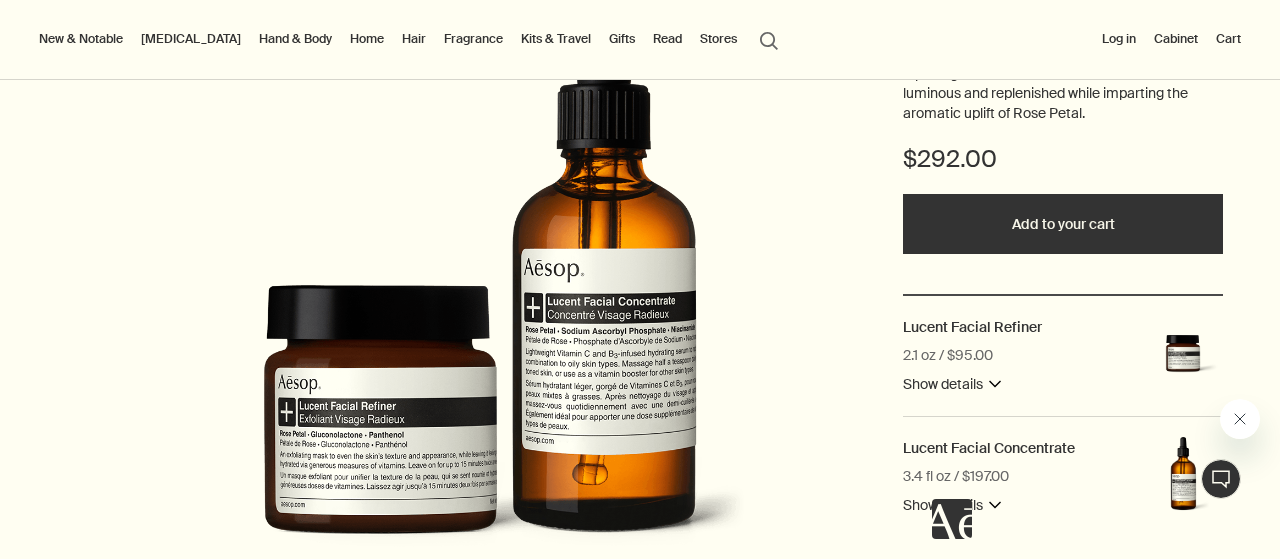 click 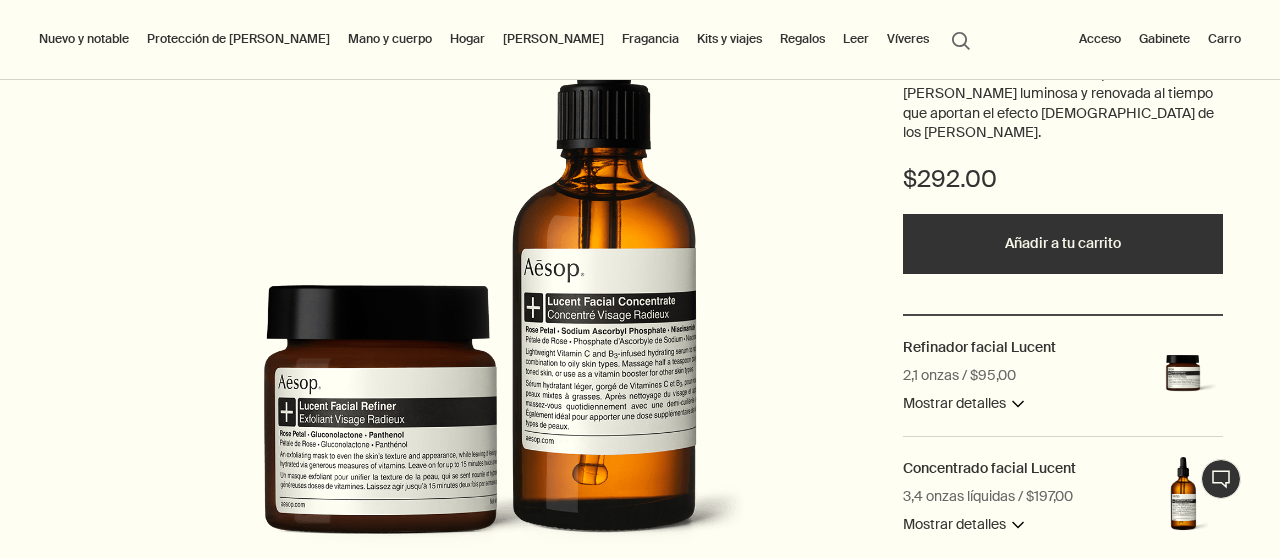scroll, scrollTop: 200, scrollLeft: 0, axis: vertical 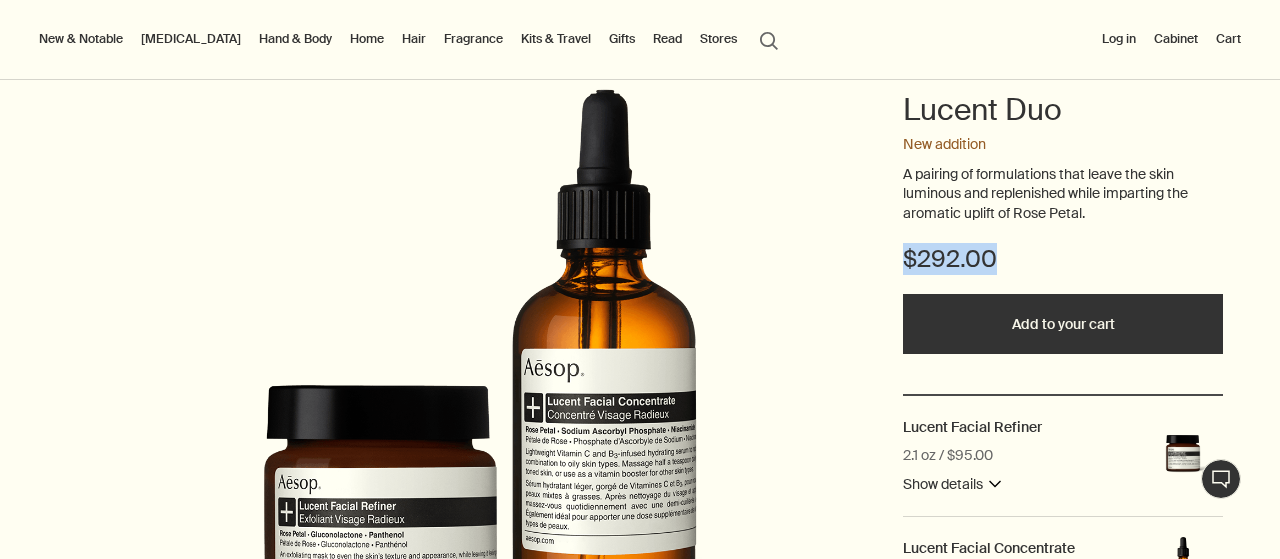 drag, startPoint x: 992, startPoint y: 255, endPoint x: 870, endPoint y: 252, distance: 122.03688 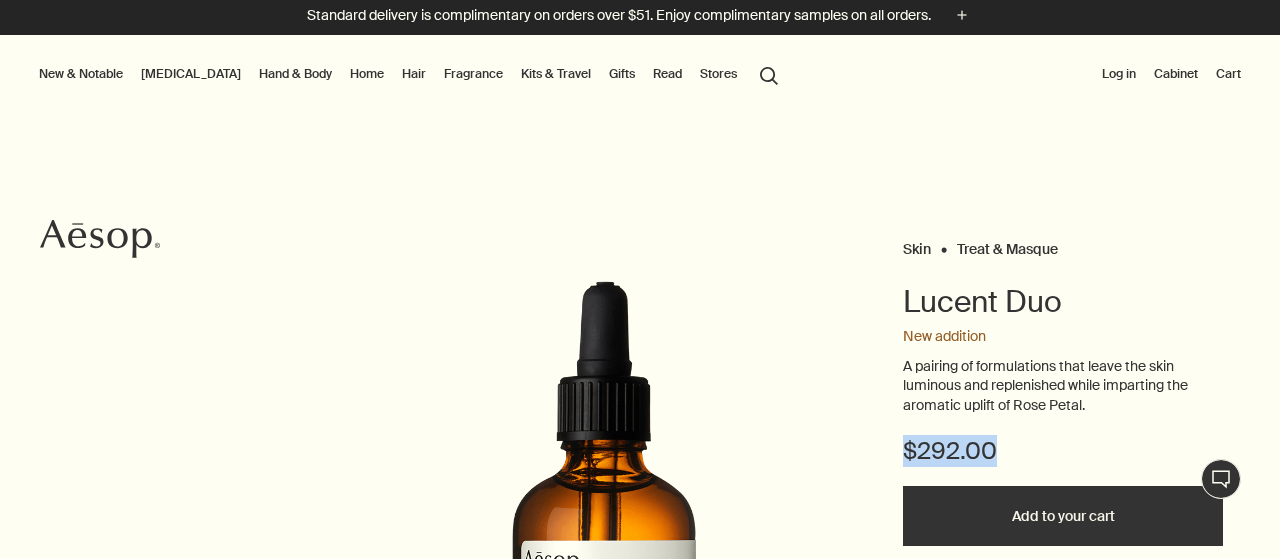 scroll, scrollTop: 0, scrollLeft: 0, axis: both 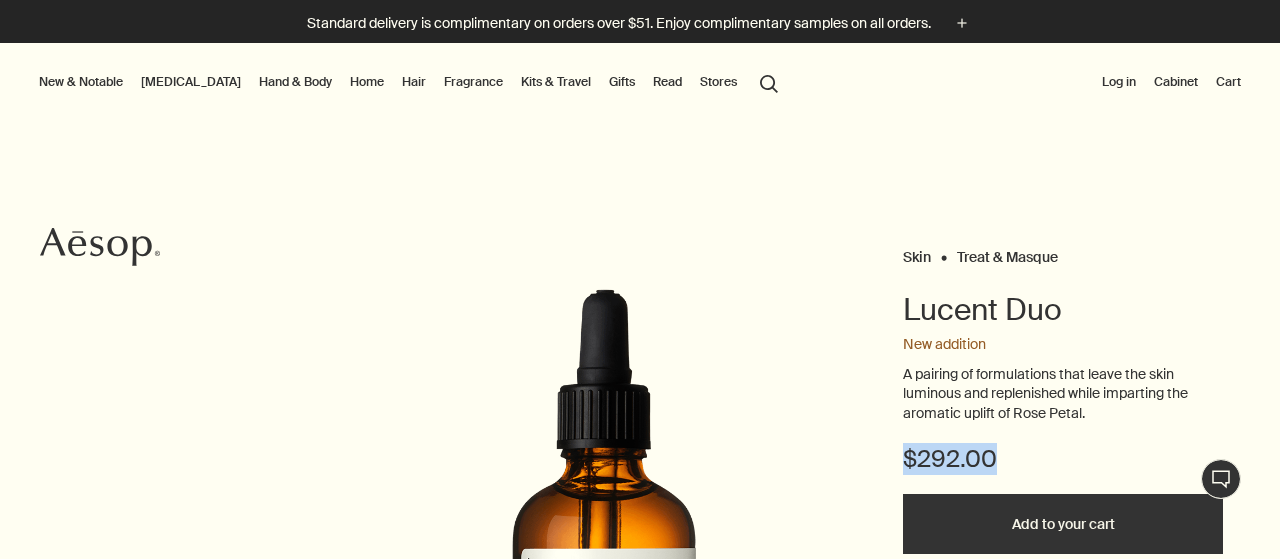 click on "Hair" at bounding box center [414, 82] 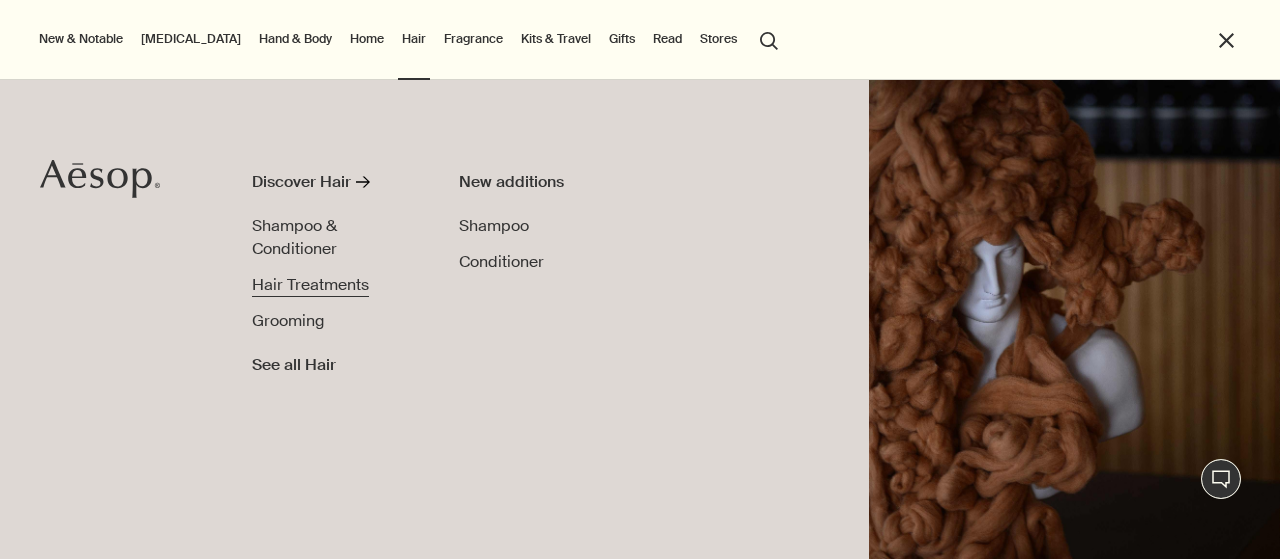 drag, startPoint x: 304, startPoint y: 277, endPoint x: 202, endPoint y: 281, distance: 102.0784 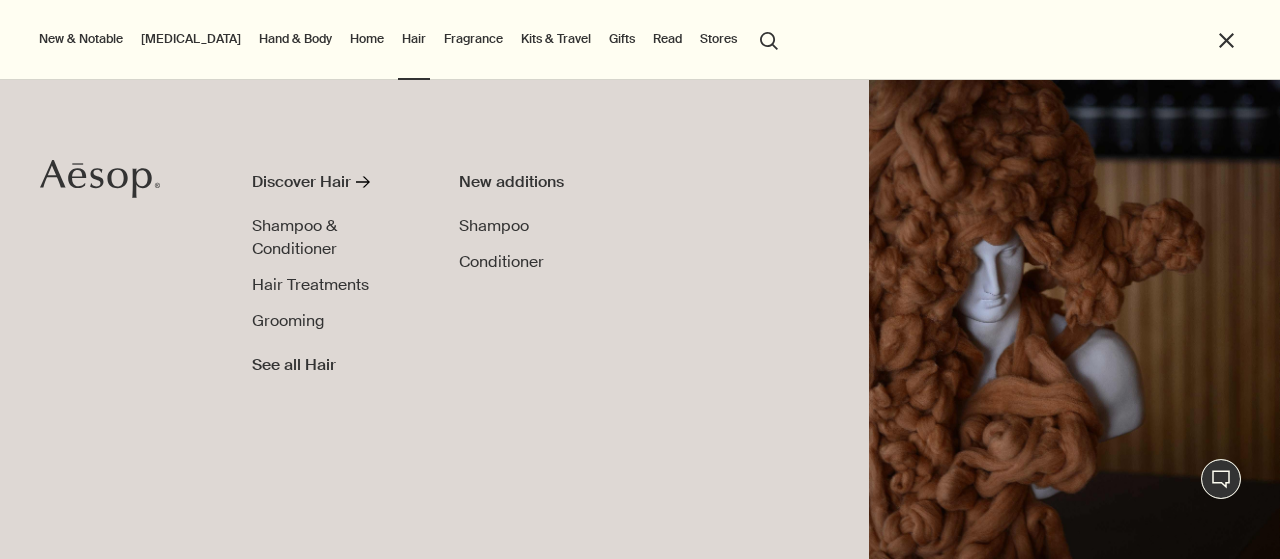 click on "Hair Treatments" at bounding box center [310, 284] 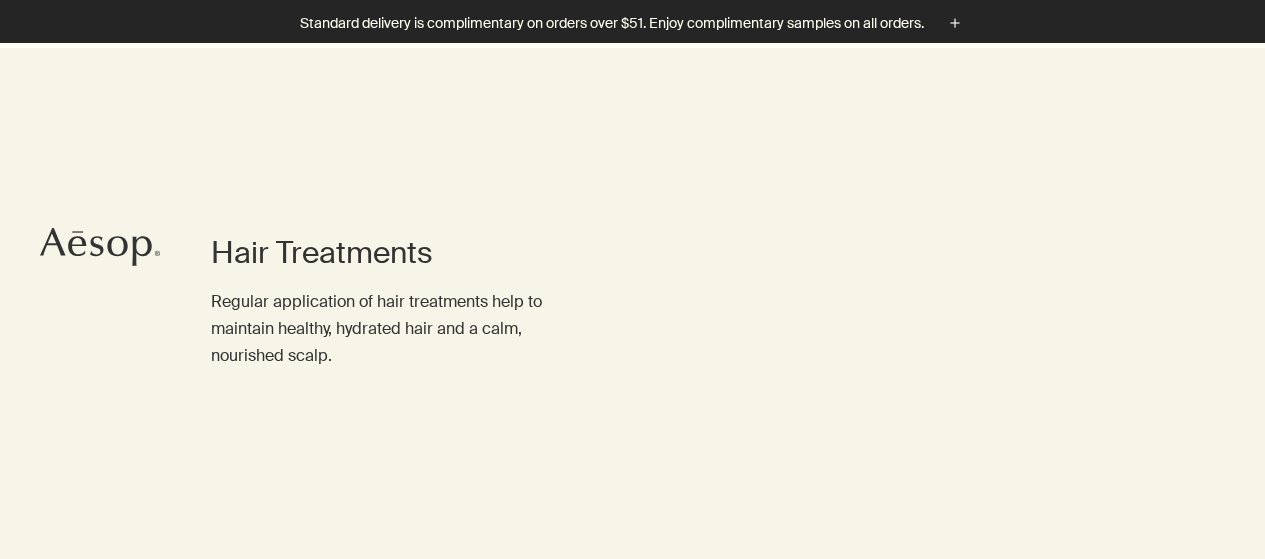 scroll, scrollTop: 300, scrollLeft: 0, axis: vertical 